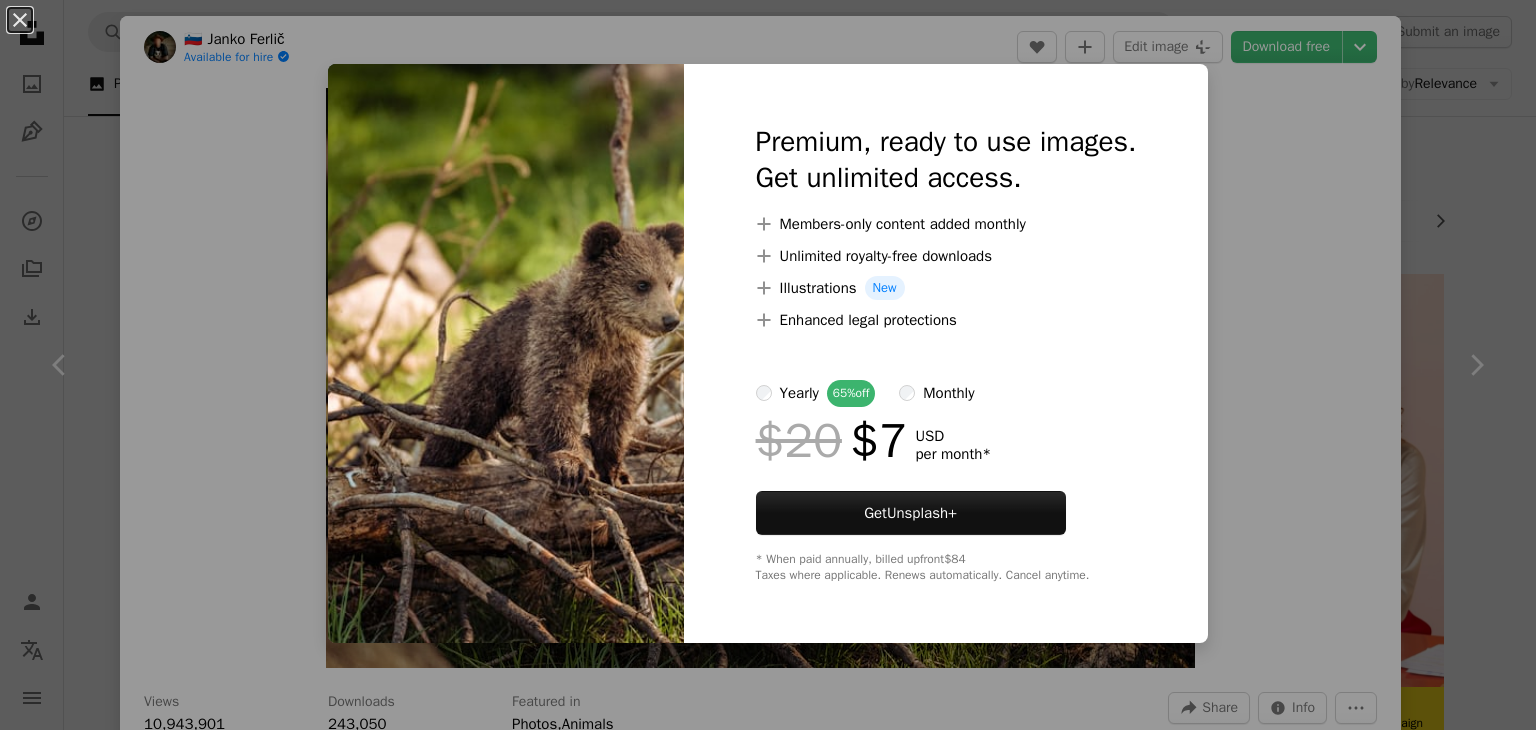 scroll, scrollTop: 1258, scrollLeft: 0, axis: vertical 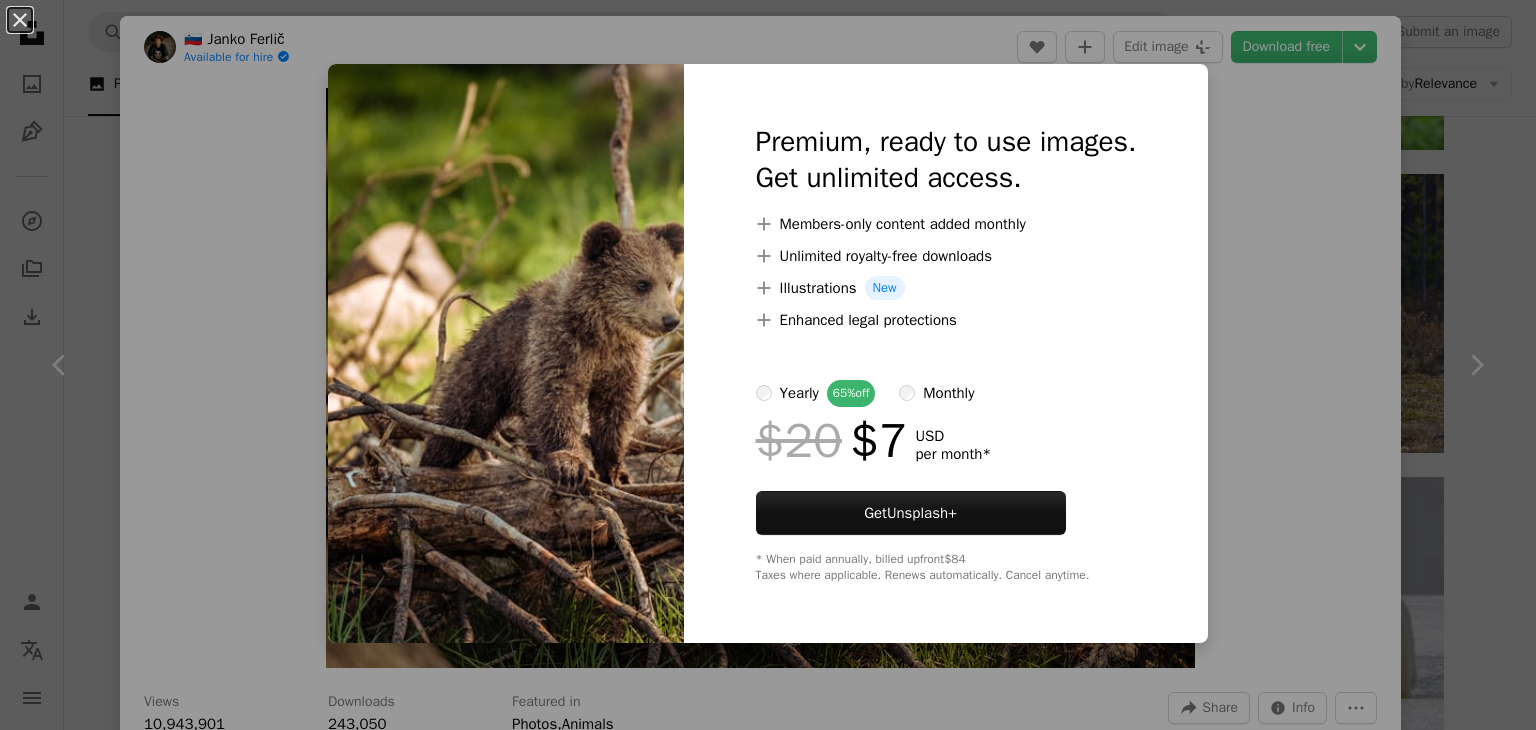 click on "An X shape Premium, ready to use images. Get unlimited access. A plus sign Members-only content added monthly A plus sign Unlimited royalty-free downloads A plus sign Illustrations  New A plus sign Enhanced legal protections yearly 65%  off monthly $20   $7 USD per month * Get  Unsplash+ * When paid annually, billed upfront  $84 Taxes where applicable. Renews automatically. Cancel anytime." at bounding box center (768, 365) 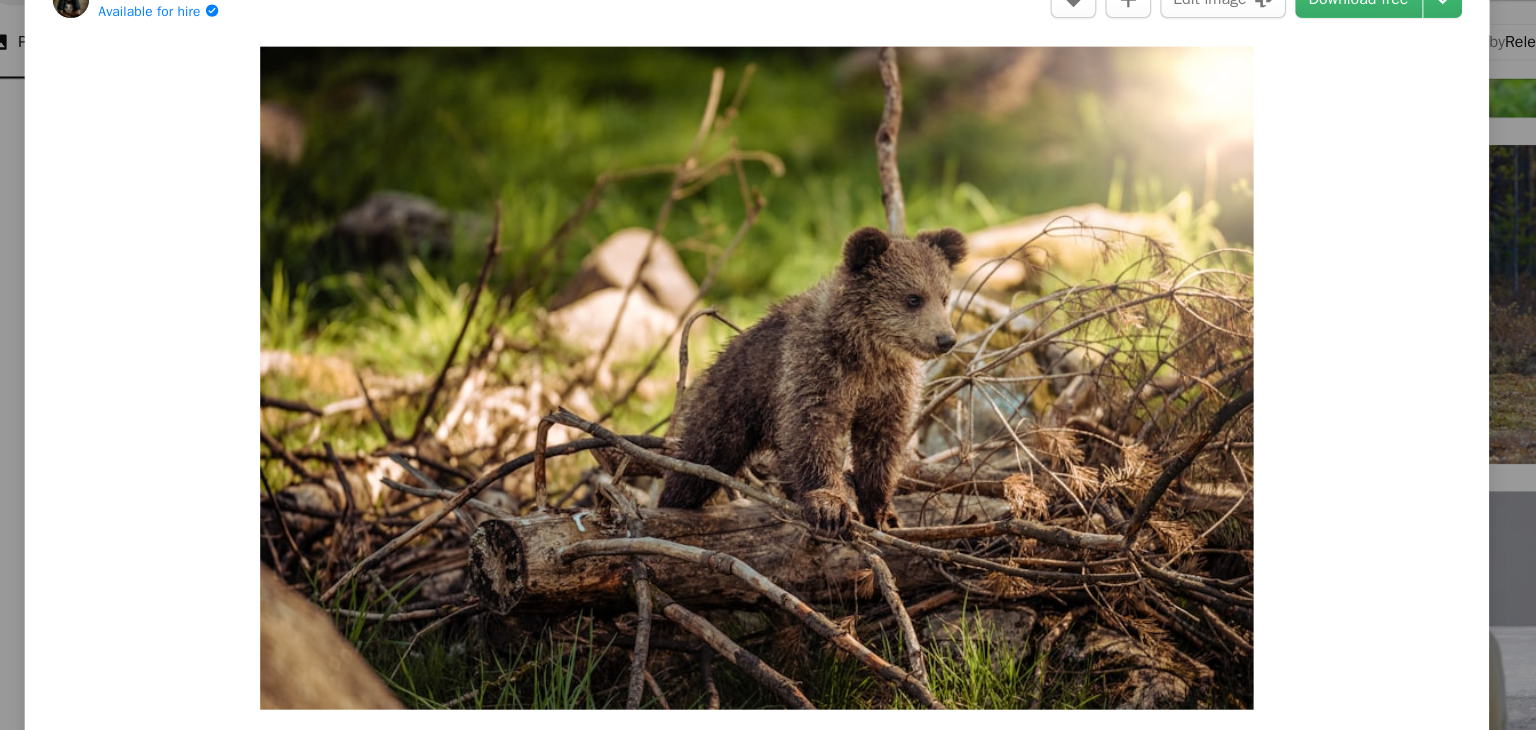 scroll, scrollTop: 1258, scrollLeft: 0, axis: vertical 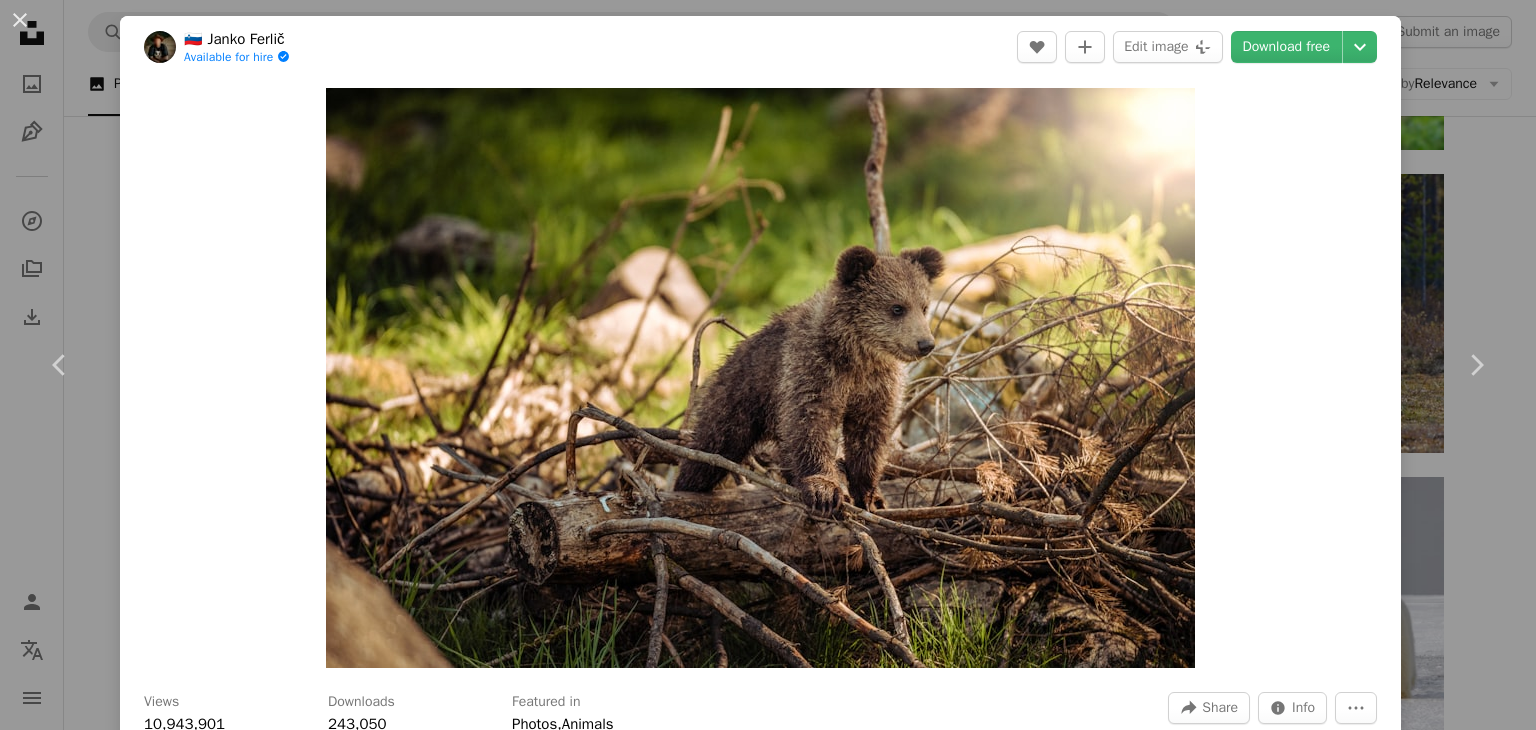 click on "An X shape Chevron left Chevron right 🇸🇮 [PERSON] Available for hire A checkmark inside of a circle A heart A plus sign Edit image   Plus sign for Unsplash+ Download free Chevron down Zoom in Views 10,943,901 Downloads 243,050 Featured in Photos ,  Animals A forward-right arrow Share Info icon Info More Actions Calendar outlined Published on  May 9, 2018 Safety Free to use under the  Unsplash License forest animal outdoor green trees animal wallpaper baby wildlife cute bear brown wallpapers backgrounds young wild small fur desktop backgrounds cub wallpaper Backgrounds Browse premium related images on iStock  |  Save 20% with code UNSPLASH20 View more on iStock  ↗ Related images A heart A plus sign 🇸🇮 [PERSON] Available for hire A checkmark inside of a circle Arrow pointing down A heart A plus sign Andy Holmes Available for hire A checkmark inside of a circle Arrow pointing down Plus sign for Unsplash+ A heart A plus sign Getty Images For  Unsplash+ A lock   Purchase A heart A plus sign" at bounding box center (768, 365) 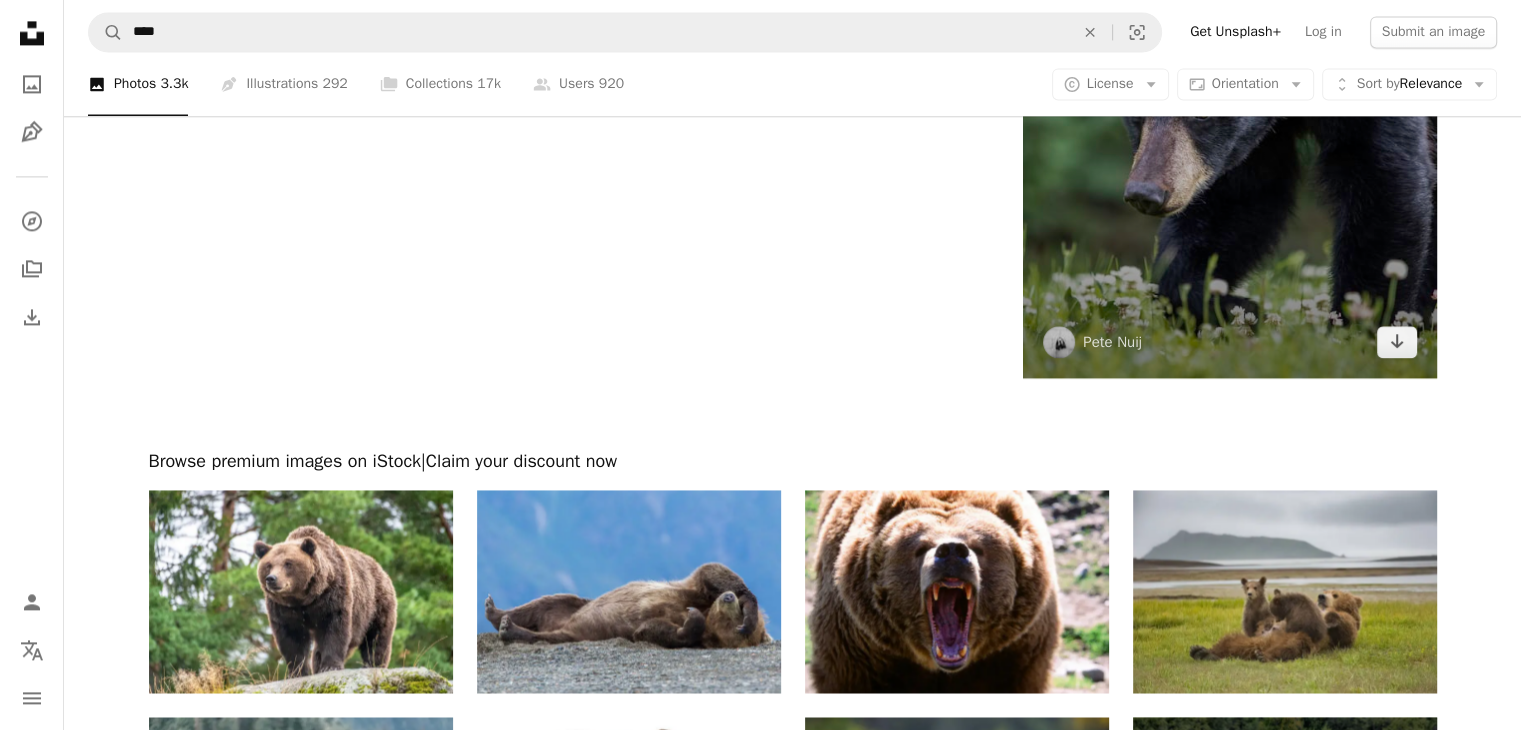 scroll, scrollTop: 2960, scrollLeft: 0, axis: vertical 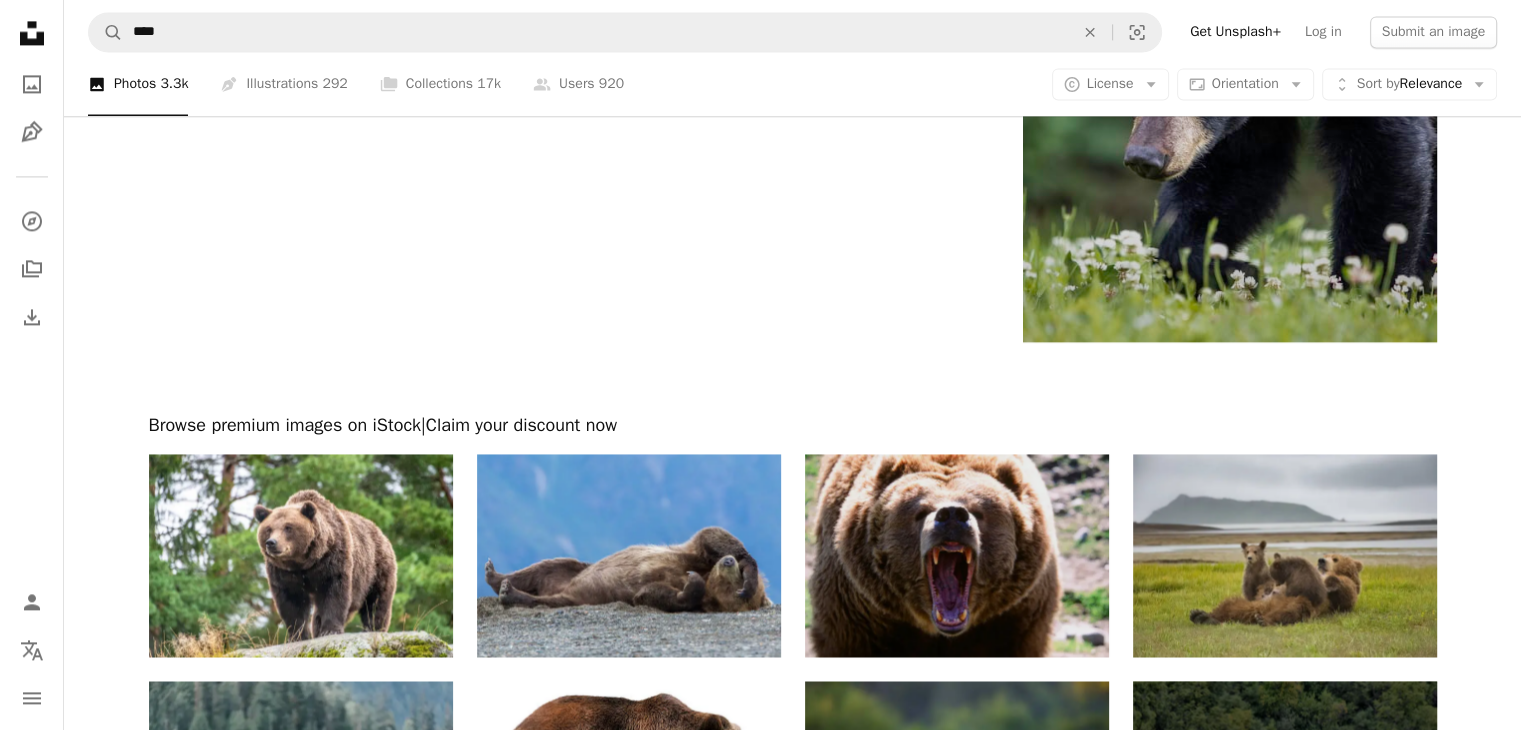 click at bounding box center [957, 555] 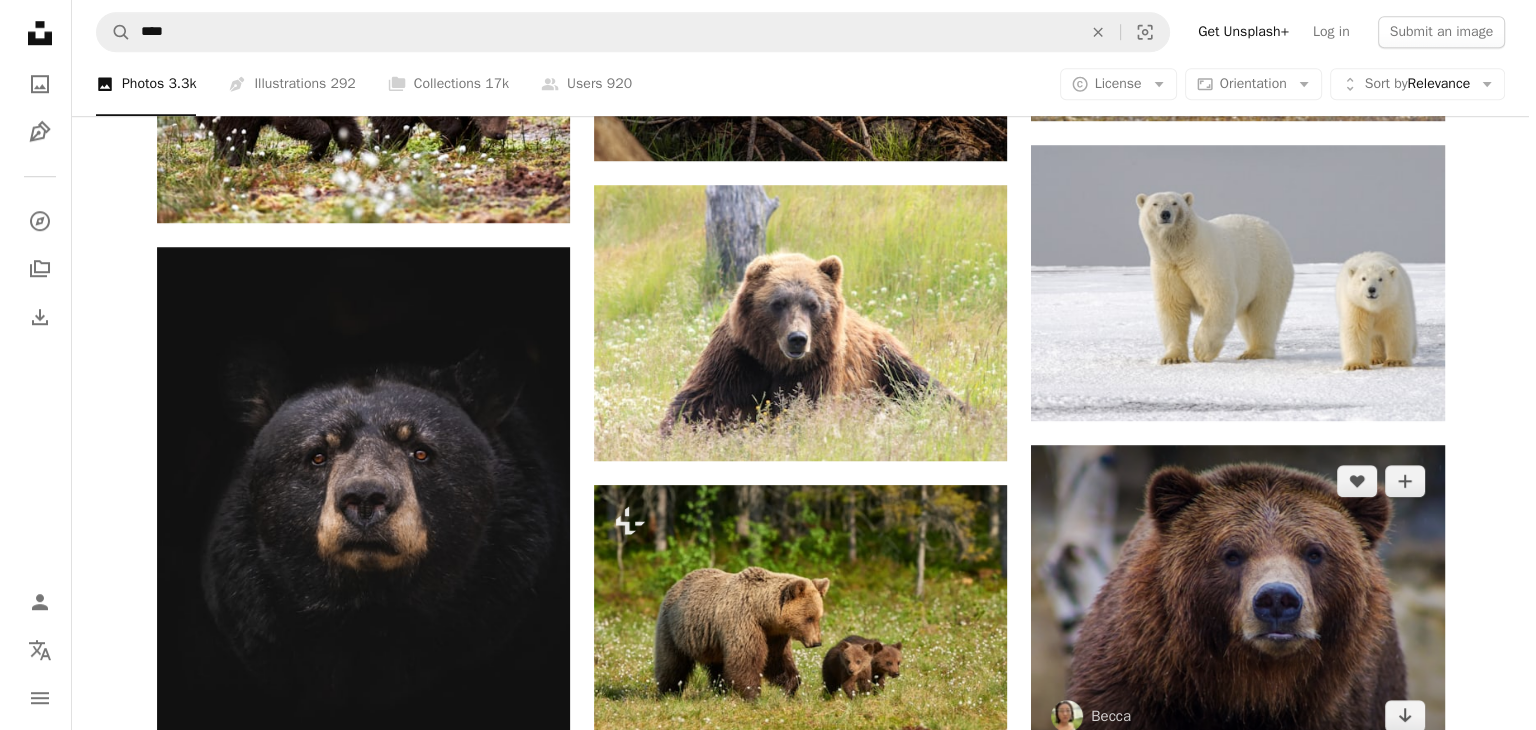 scroll, scrollTop: 1588, scrollLeft: 0, axis: vertical 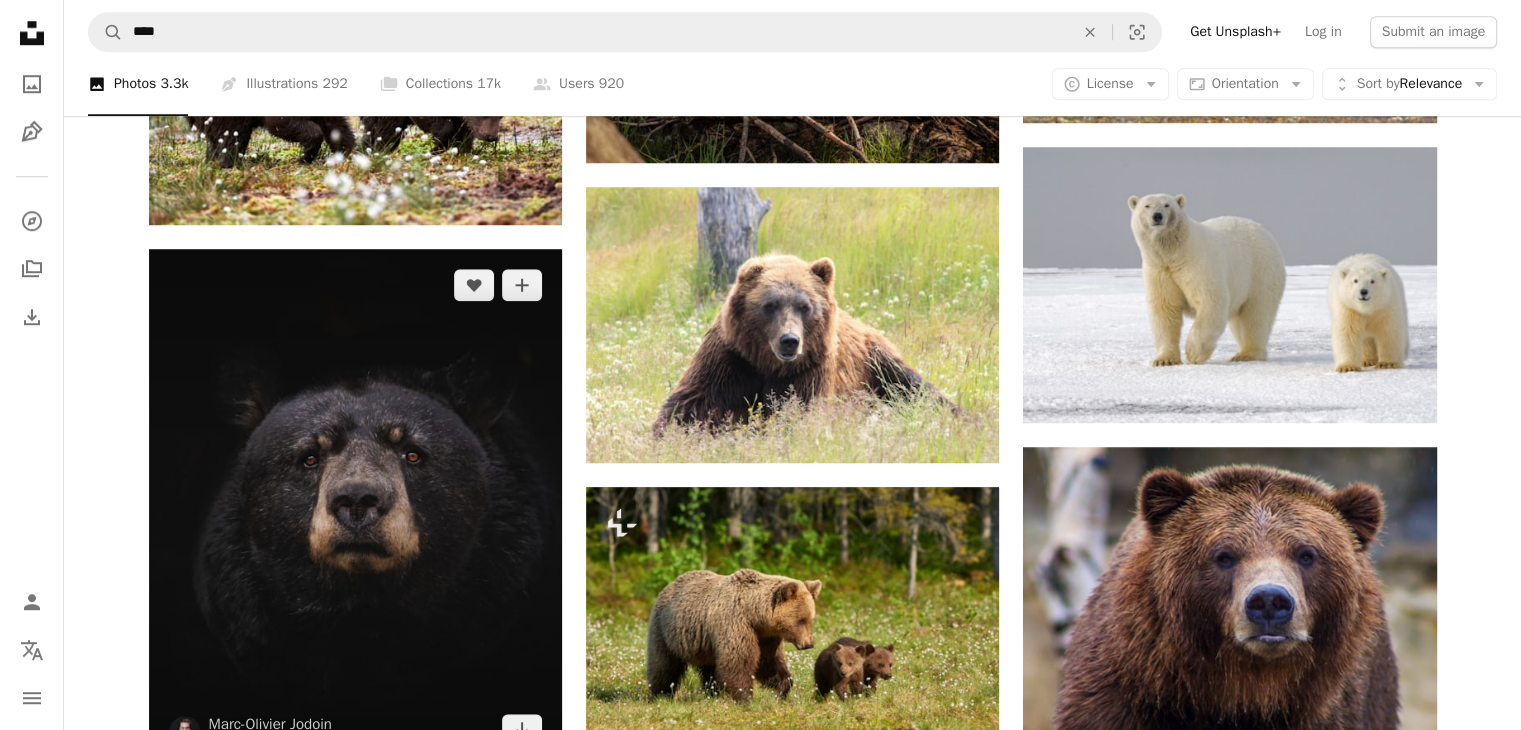 click at bounding box center [355, 507] 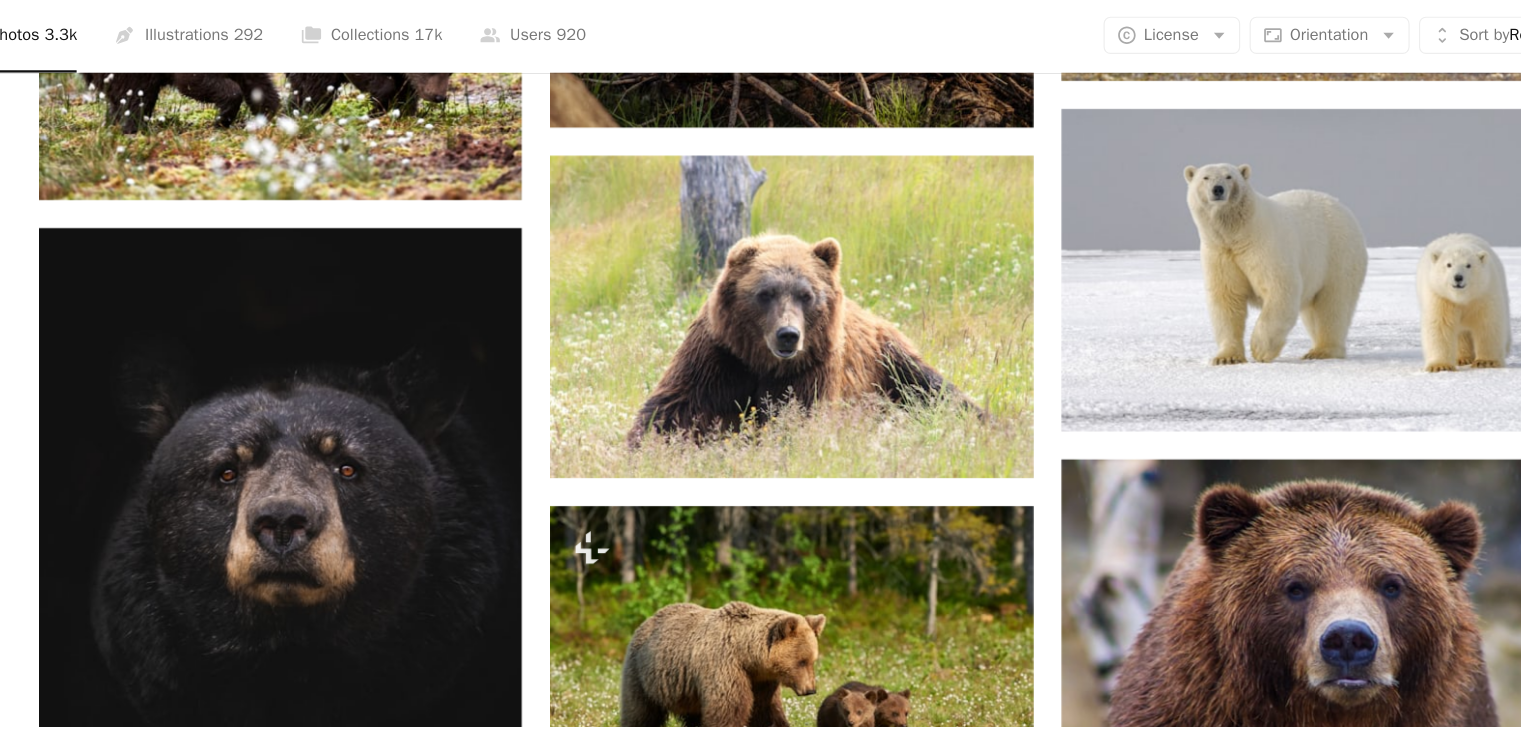 scroll, scrollTop: 1588, scrollLeft: 0, axis: vertical 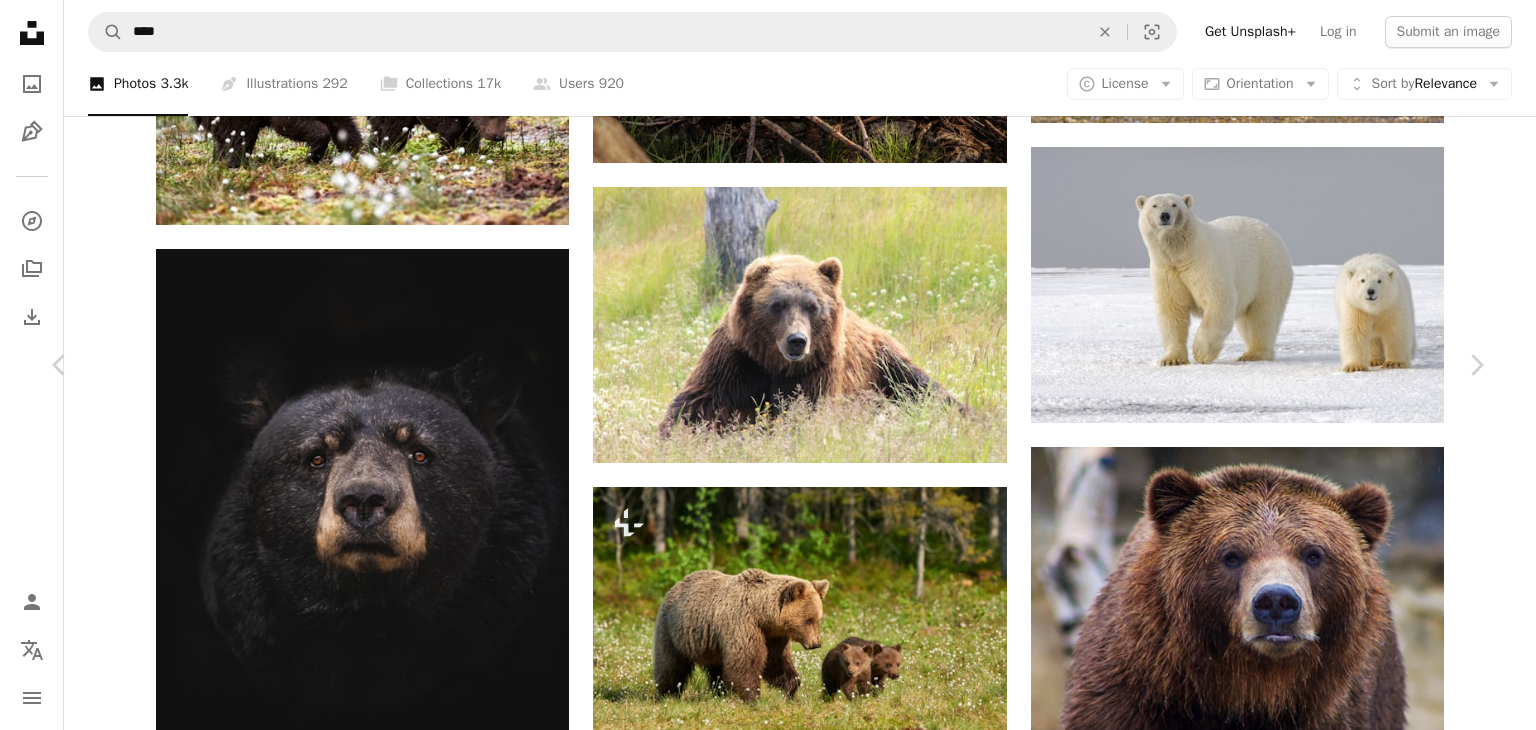 click on "Download free" at bounding box center [1287, 5473] 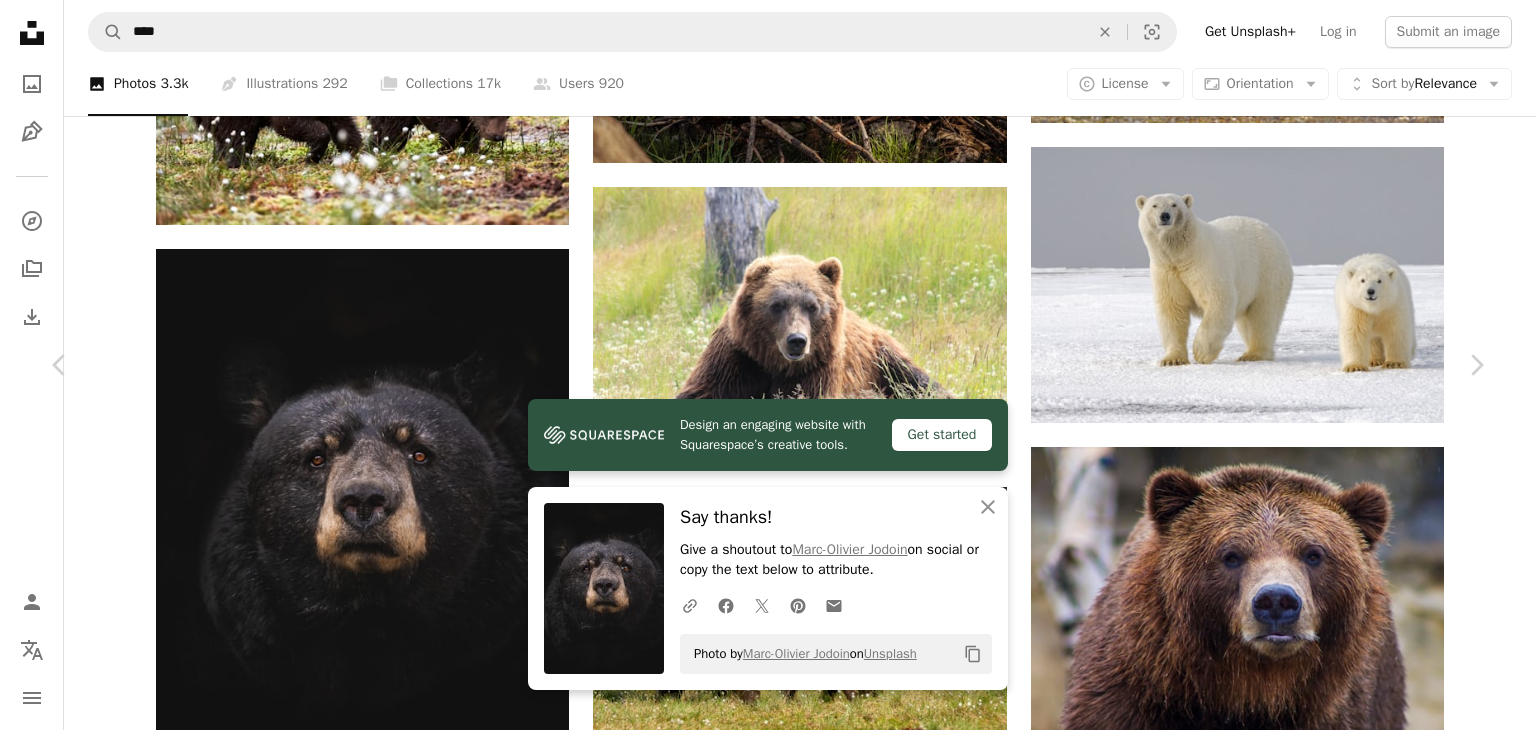 click on "An X shape Chevron left Chevron right Design an engaging website with Squarespace’s creative tools. Get started An X shape Close Say thanks! Give a shoutout to  [PERSON]  on social or copy the text below to attribute. A URL sharing icon (chains) Facebook icon X (formerly Twitter) icon Pinterest icon An envelope Photo by  [PERSON]  on  Unsplash
Copy content [PERSON] Available for hire A checkmark inside of a circle A heart A plus sign Edit image   Plus sign for Unsplash+ Download free Chevron down Zoom in Views 3,773,207 Downloads 35,247 Featured in Photos ,  Animals A forward-right arrow Share Info icon Info More Actions Black Bear A map marker [CITY], [PROVINCE], [COUNTRY] Calendar outlined Published on  April 29, 2020 Camera NIKON CORPORATION, NIKON D610 Safety Free to use under the  Unsplash License animal wildlife grey canada bear mammal black bear HD Wallpapers Browse premium related images on iStock  |  Save 20% with code UNSPLASH20 View more on iStock  ↗ A heart" at bounding box center (768, 5791) 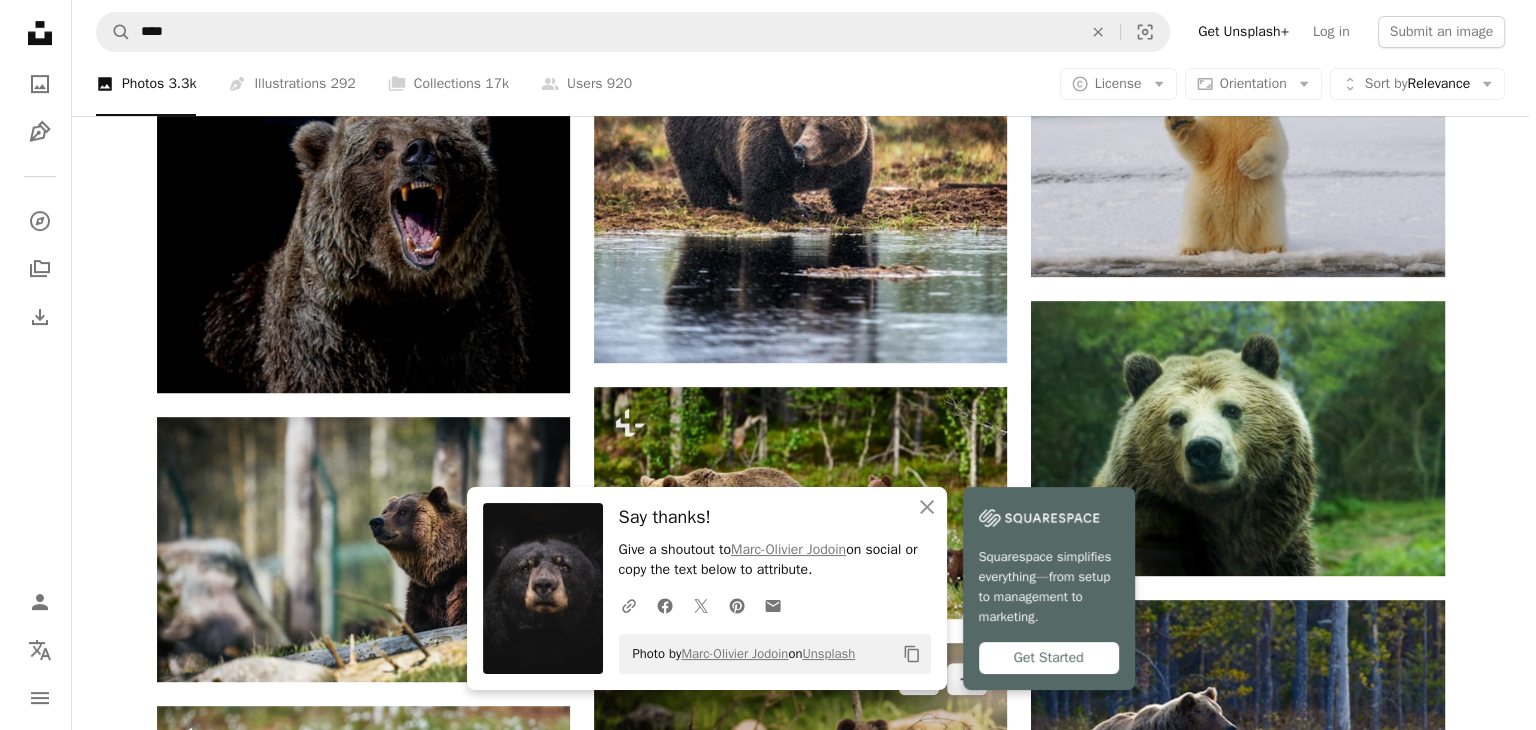 scroll, scrollTop: 979, scrollLeft: 0, axis: vertical 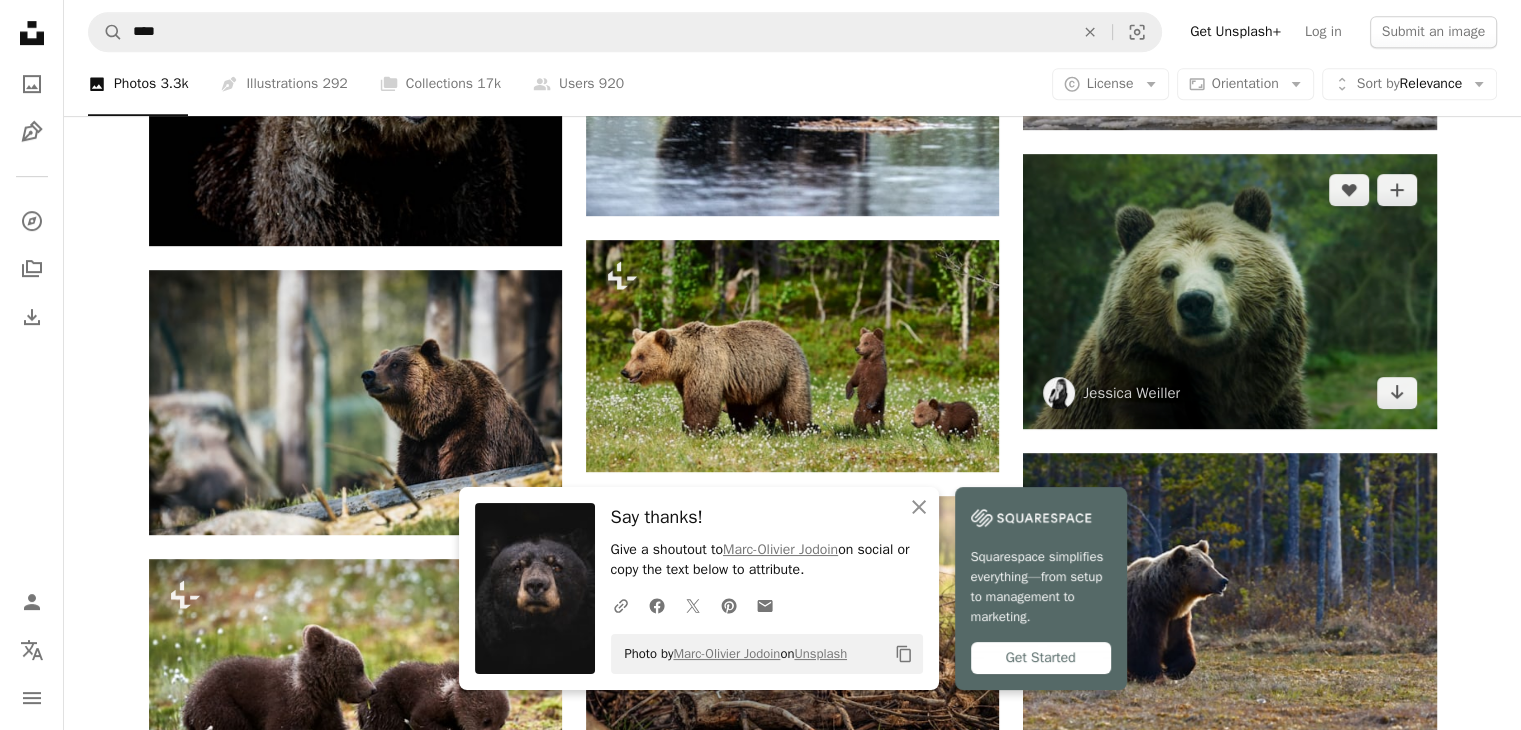 click at bounding box center (1229, 291) 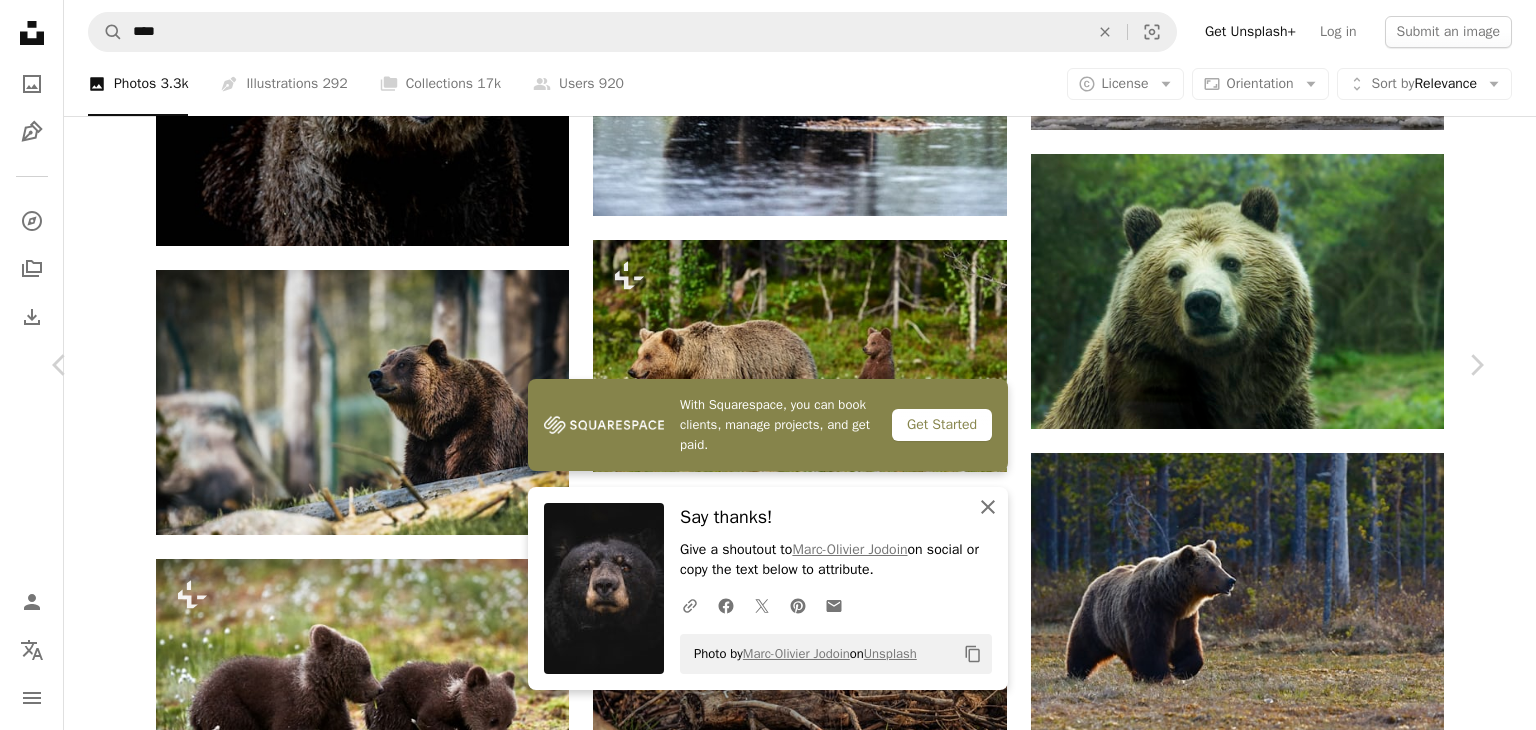 click on "An X shape" 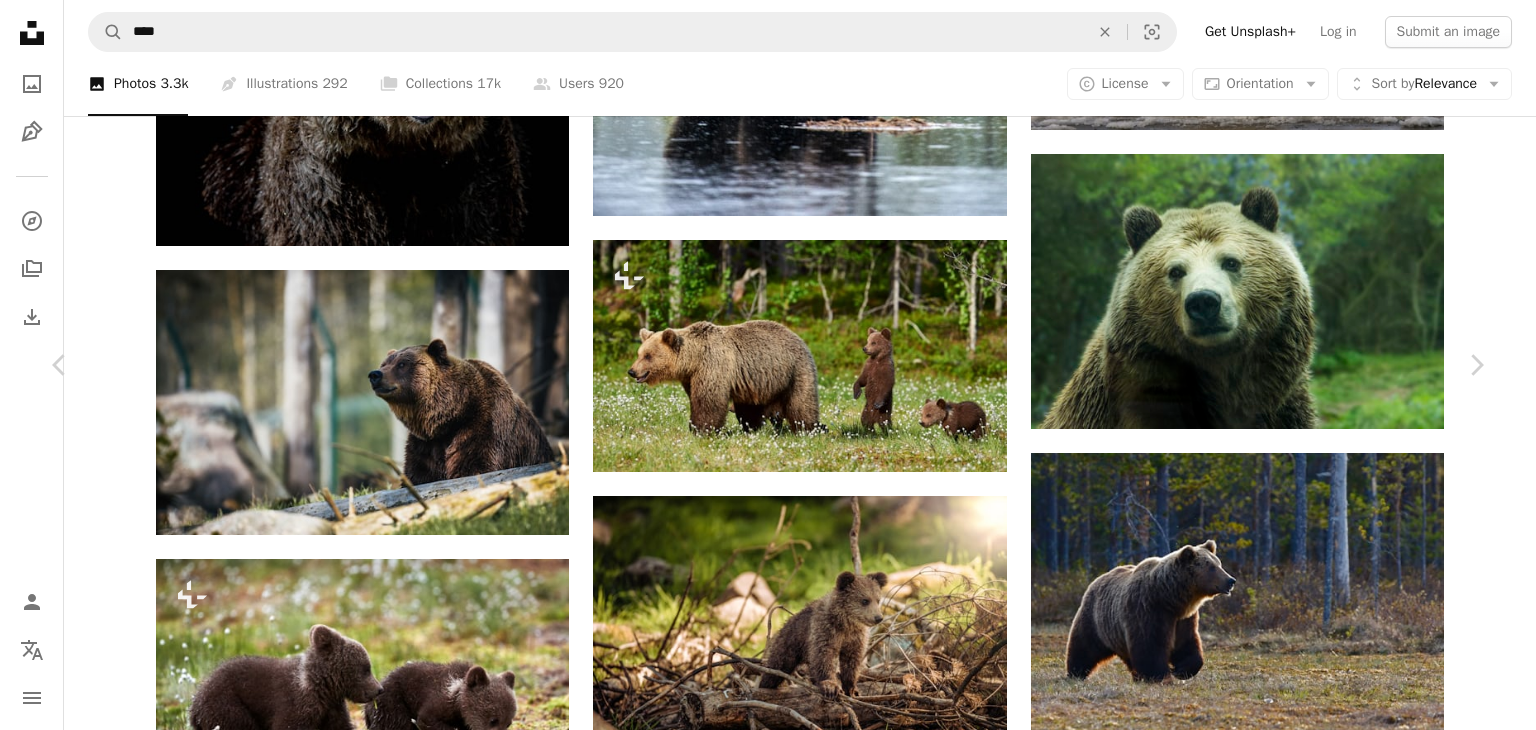 click at bounding box center (761, 6413) 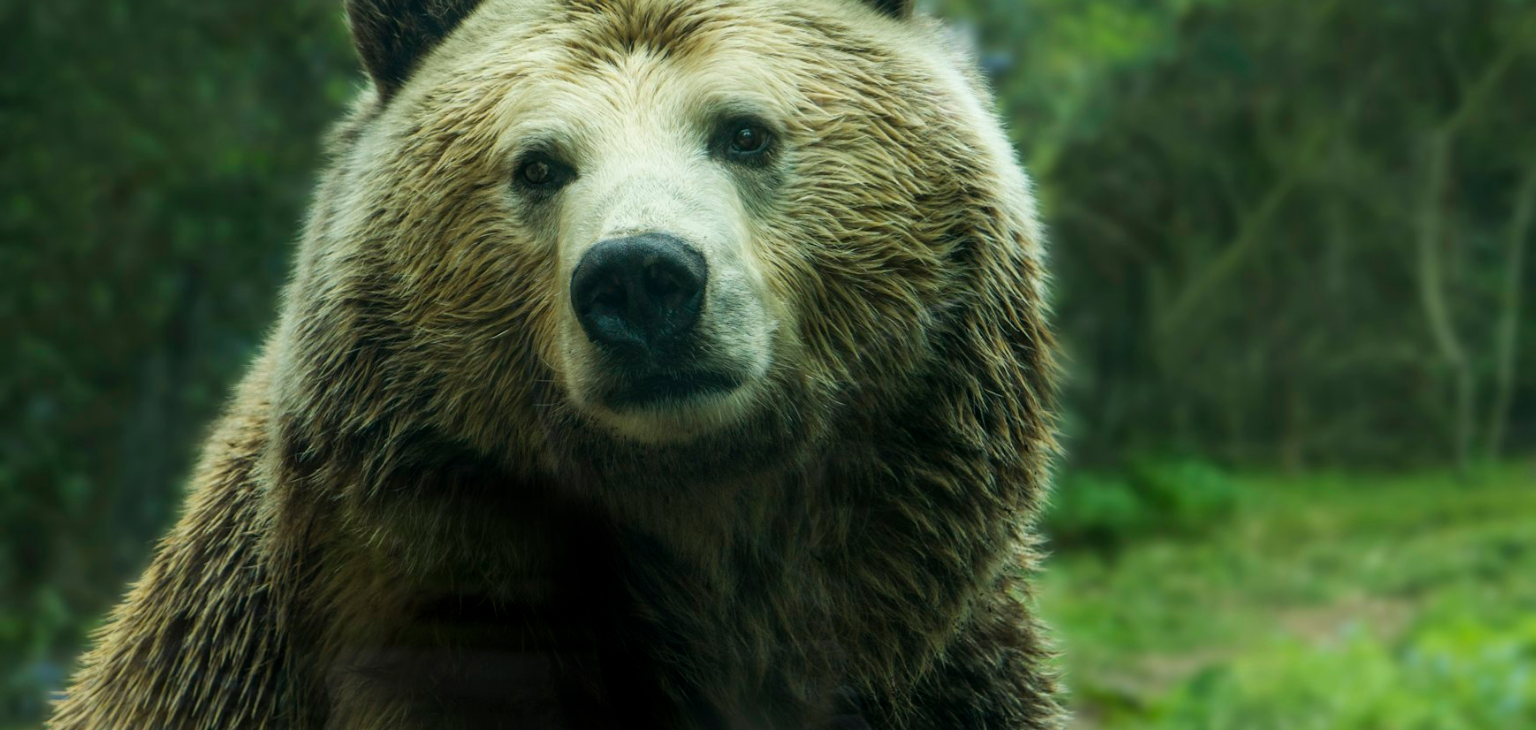 scroll, scrollTop: 108, scrollLeft: 0, axis: vertical 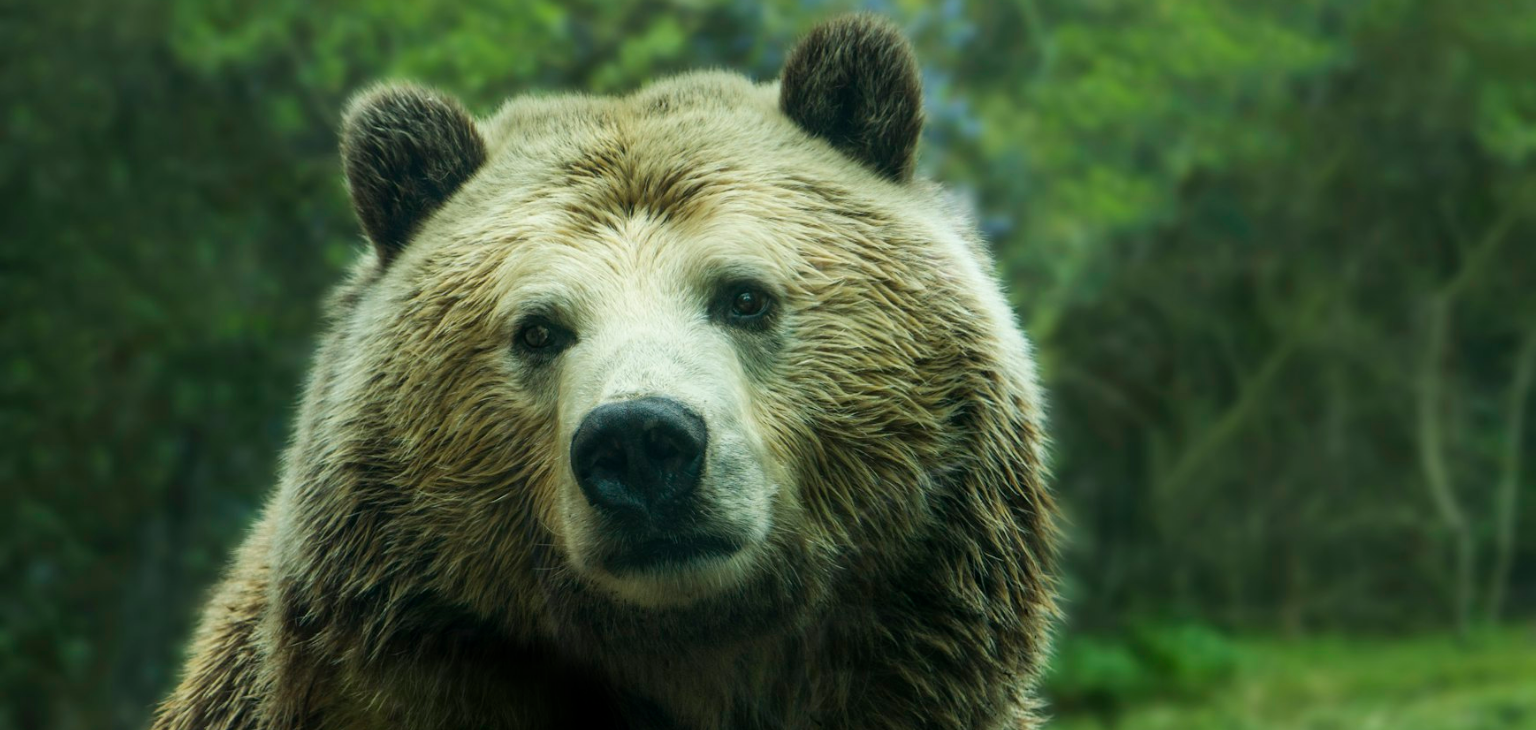 click at bounding box center [768, 403] 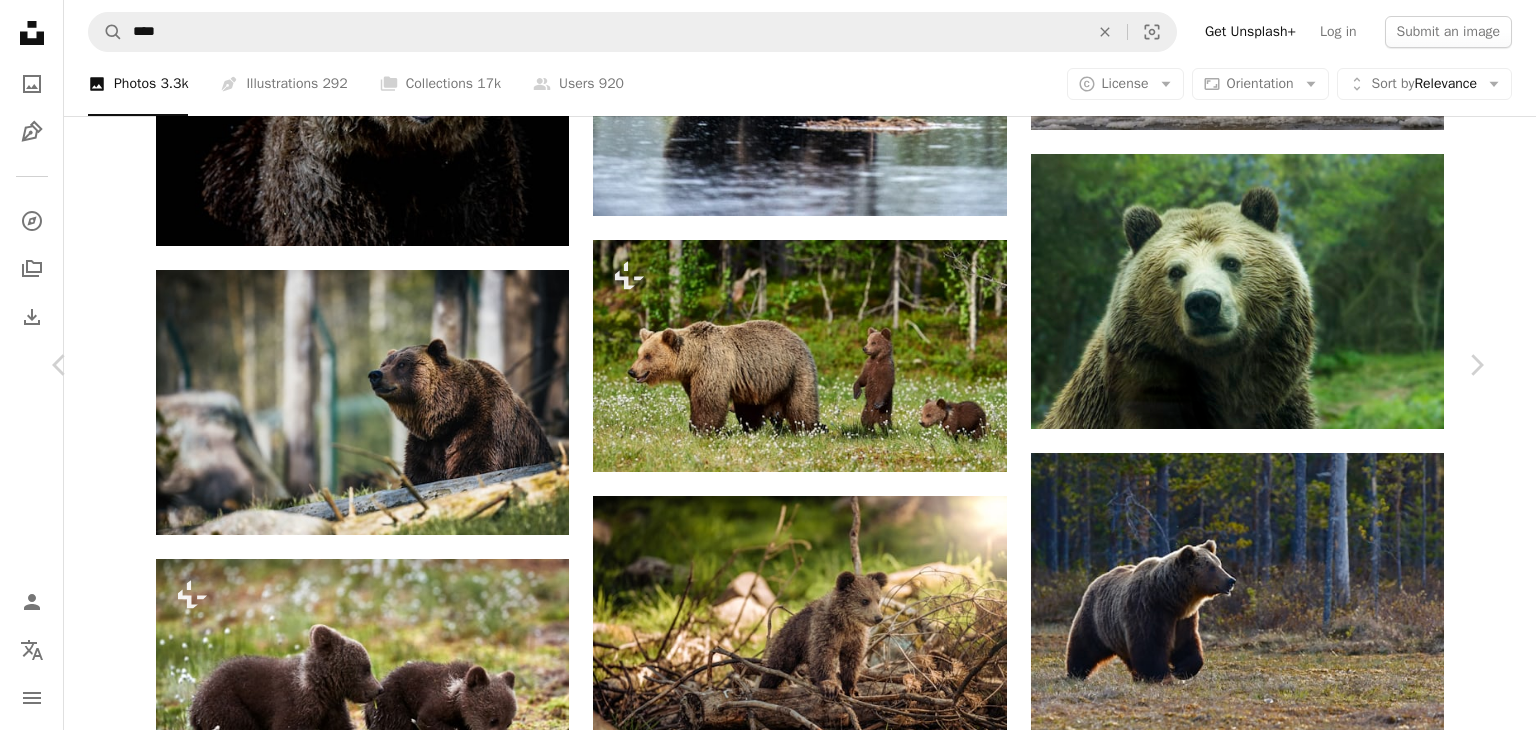 scroll, scrollTop: 0, scrollLeft: 0, axis: both 